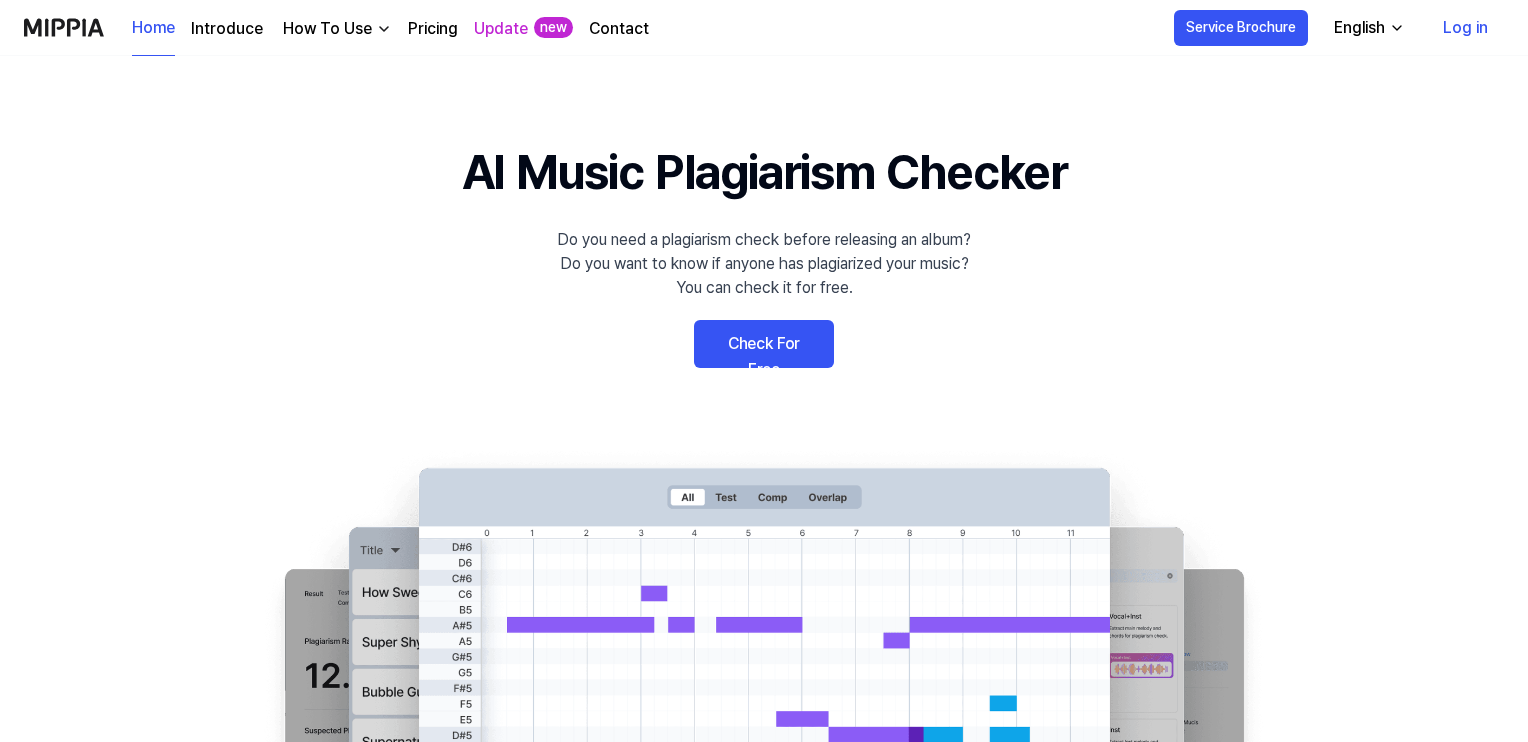 scroll, scrollTop: 0, scrollLeft: 0, axis: both 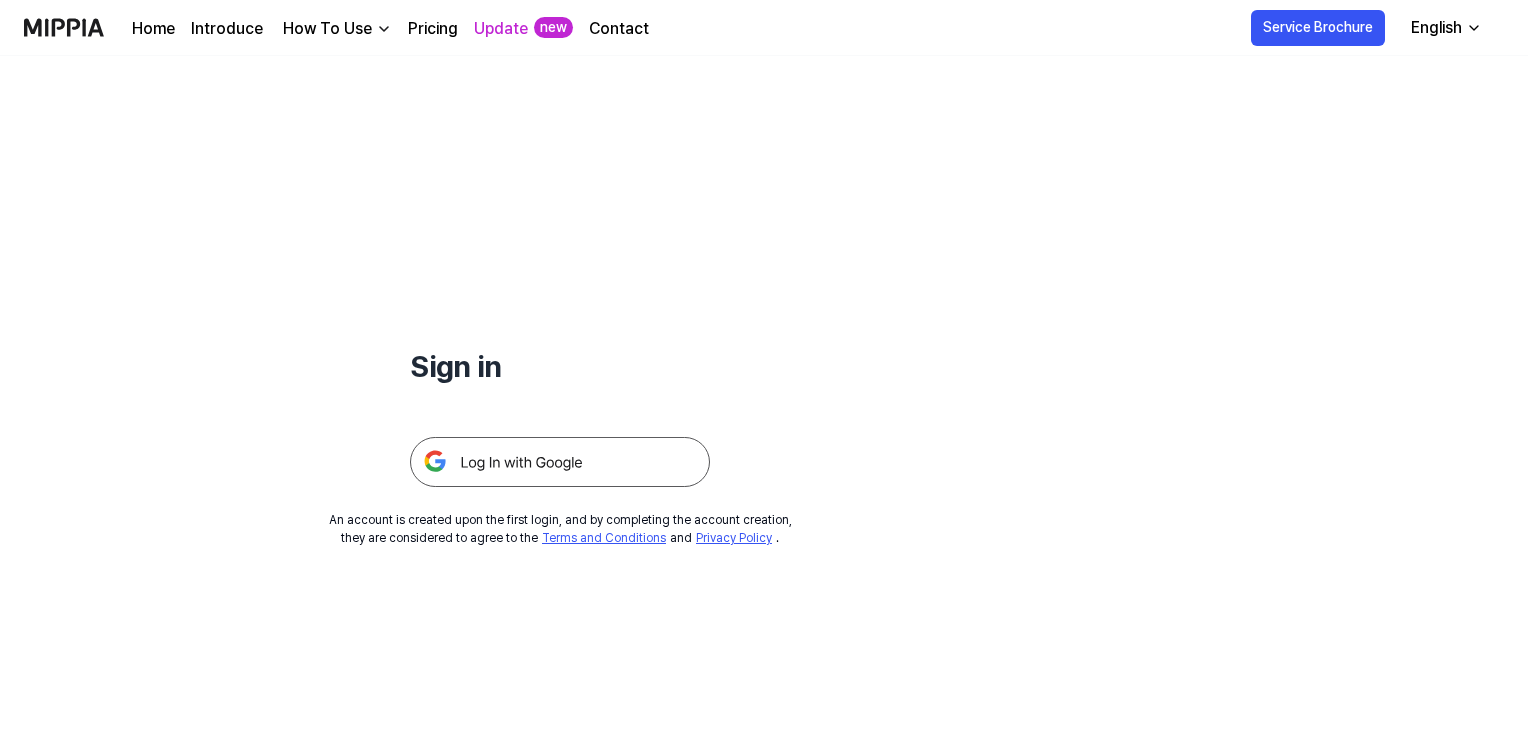 click at bounding box center [560, 462] 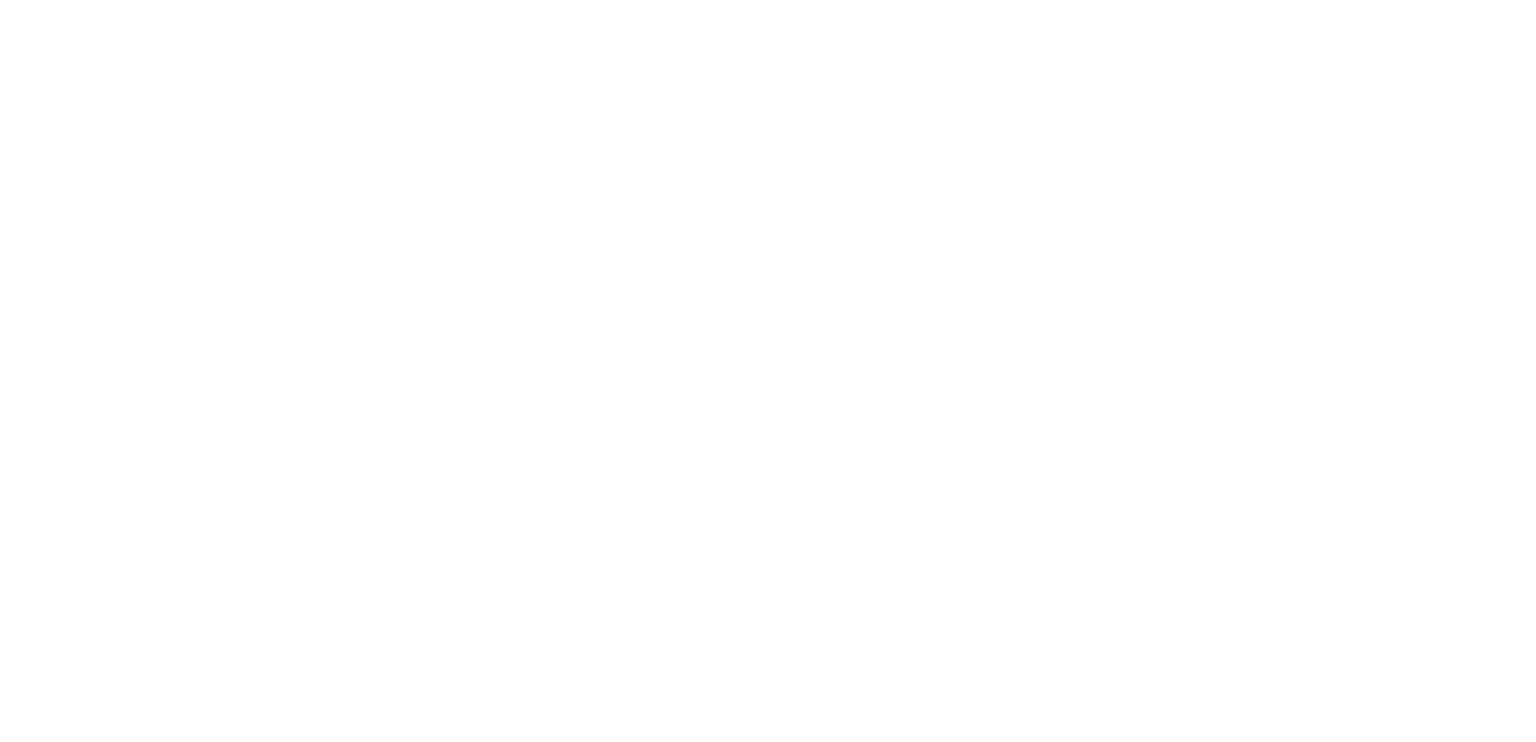 scroll, scrollTop: 0, scrollLeft: 0, axis: both 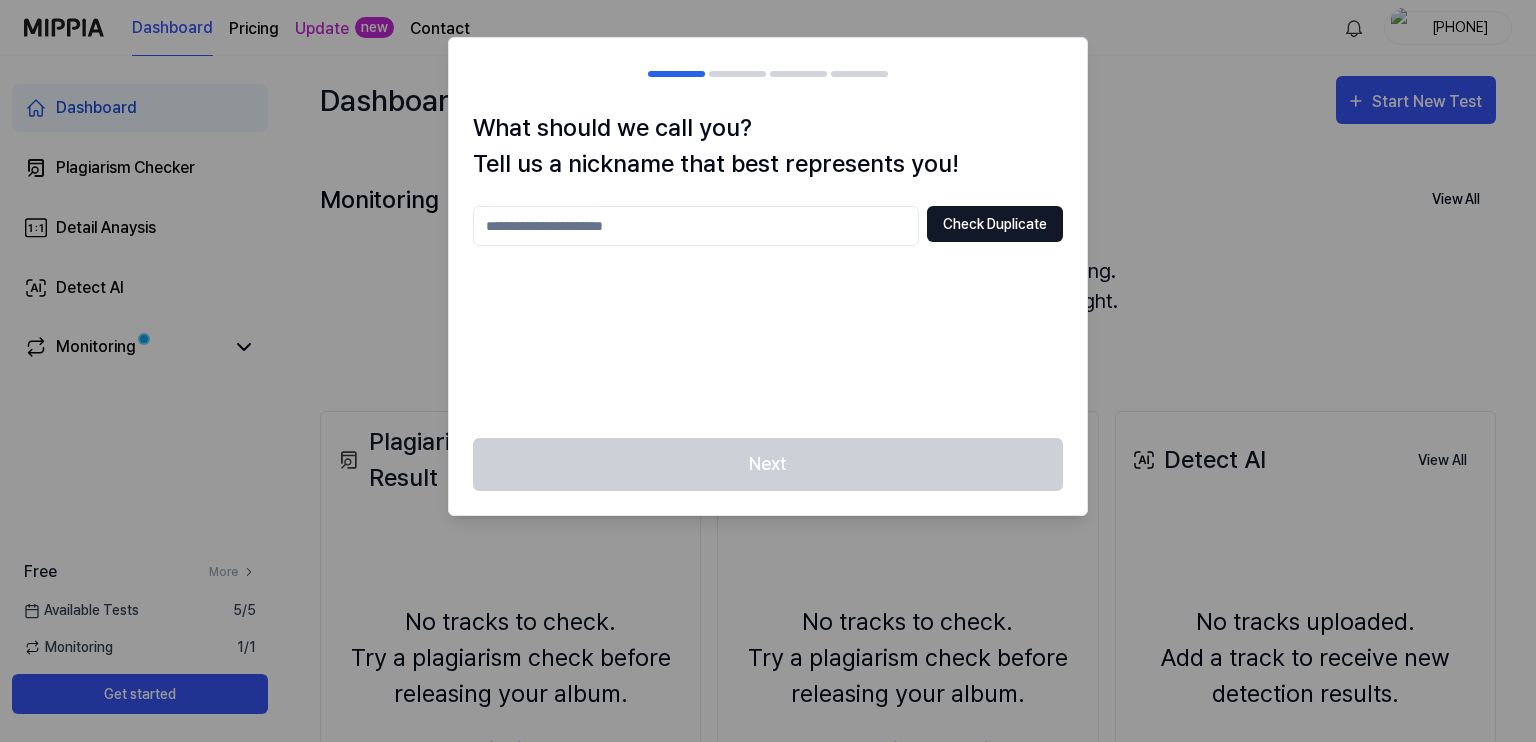 click on "Check Duplicate" at bounding box center (995, 224) 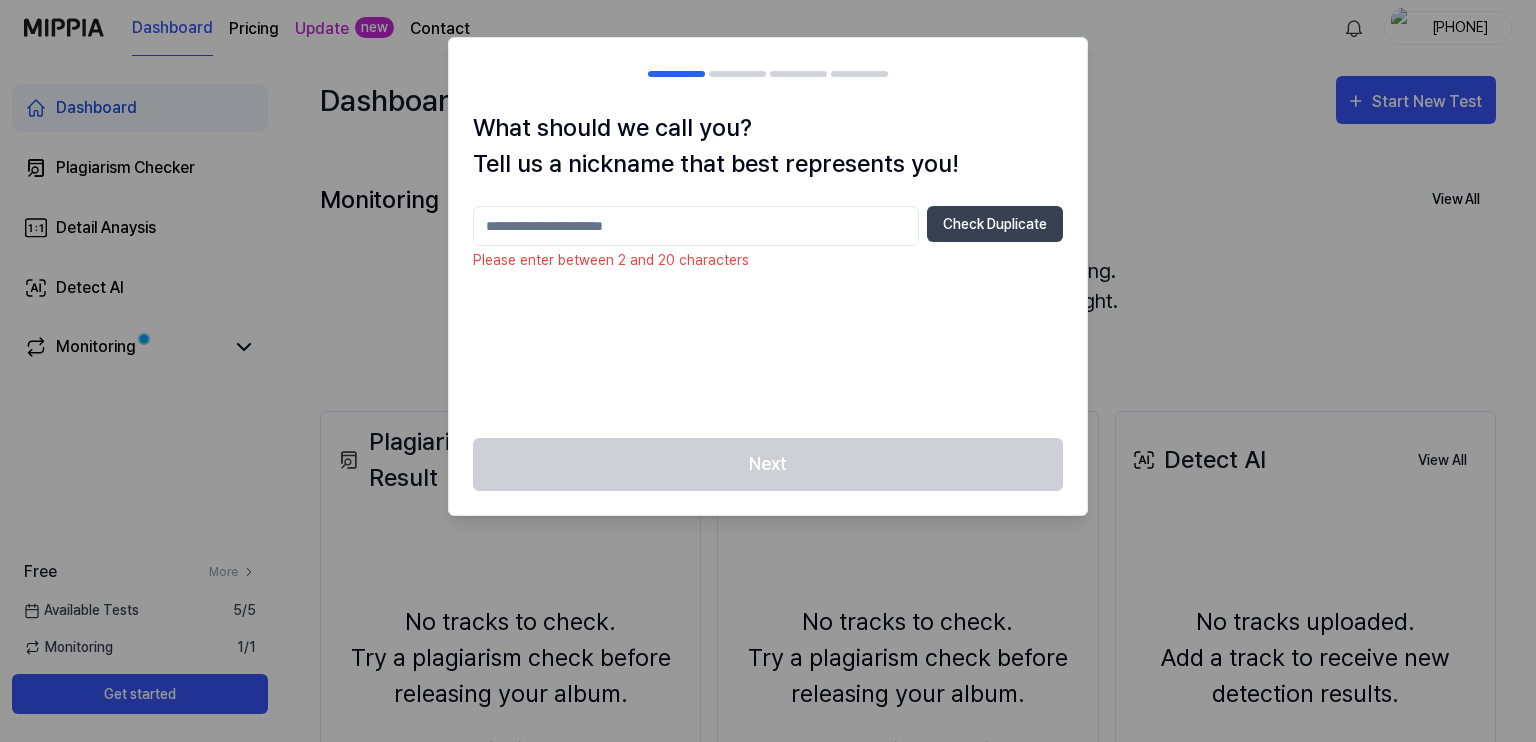 click at bounding box center [696, 226] 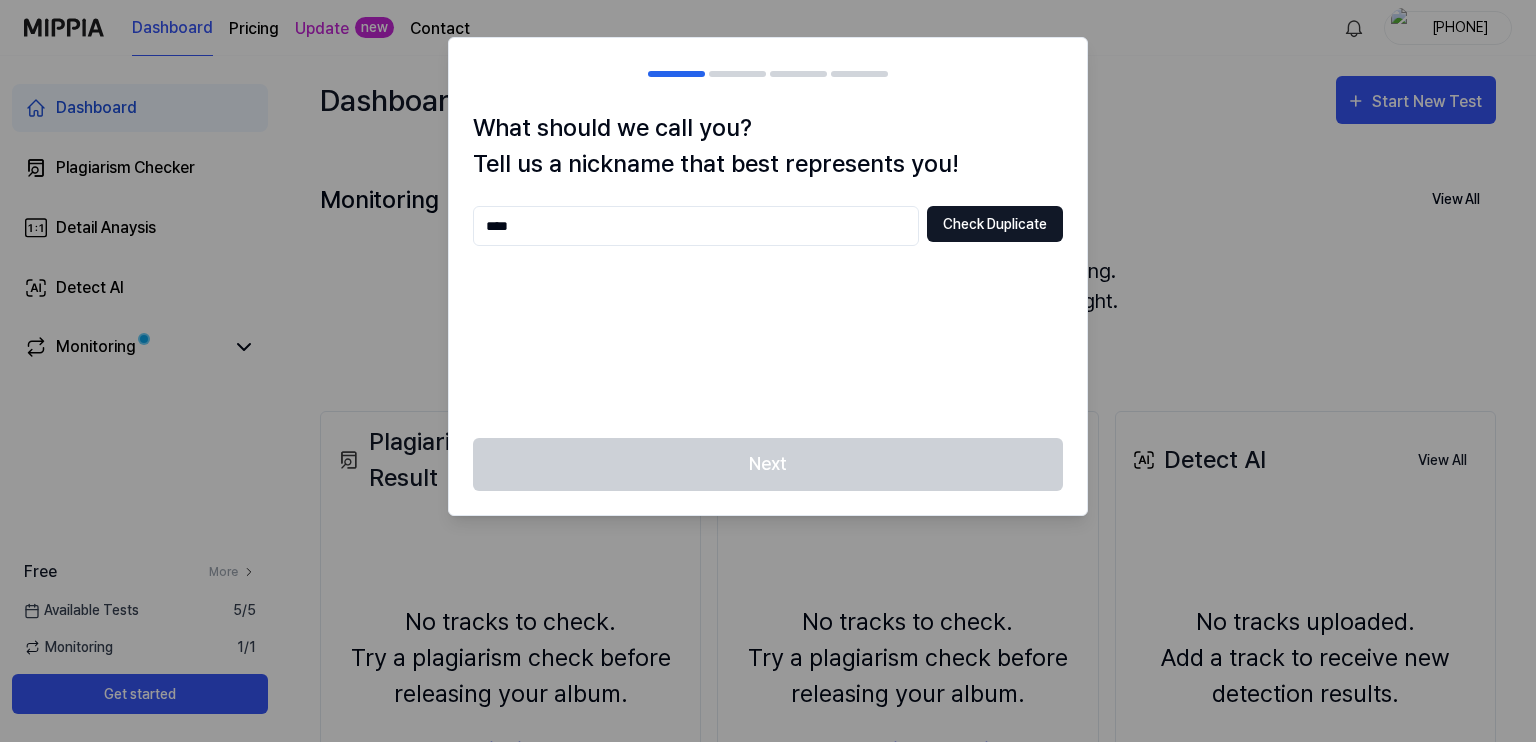type on "****" 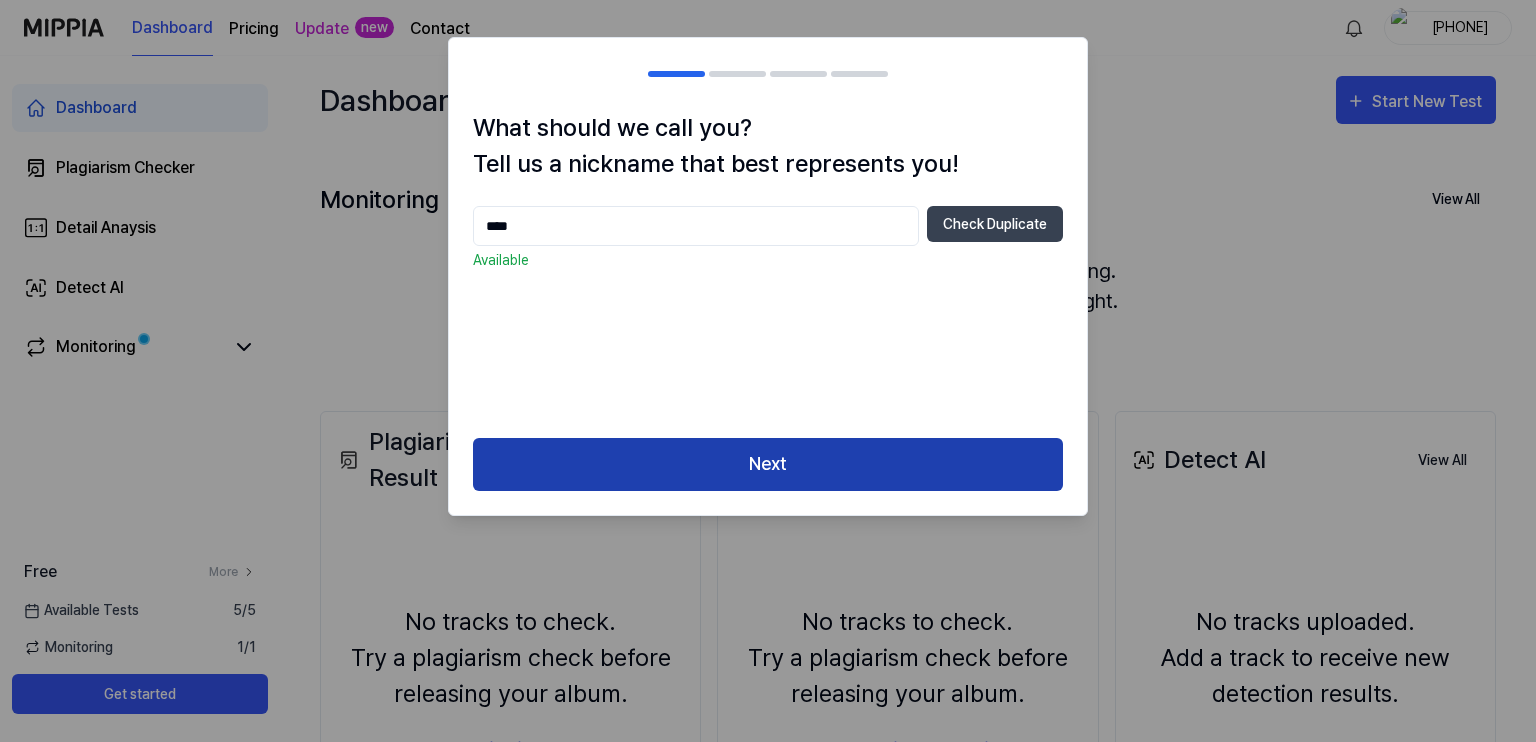 click on "Next" at bounding box center [768, 464] 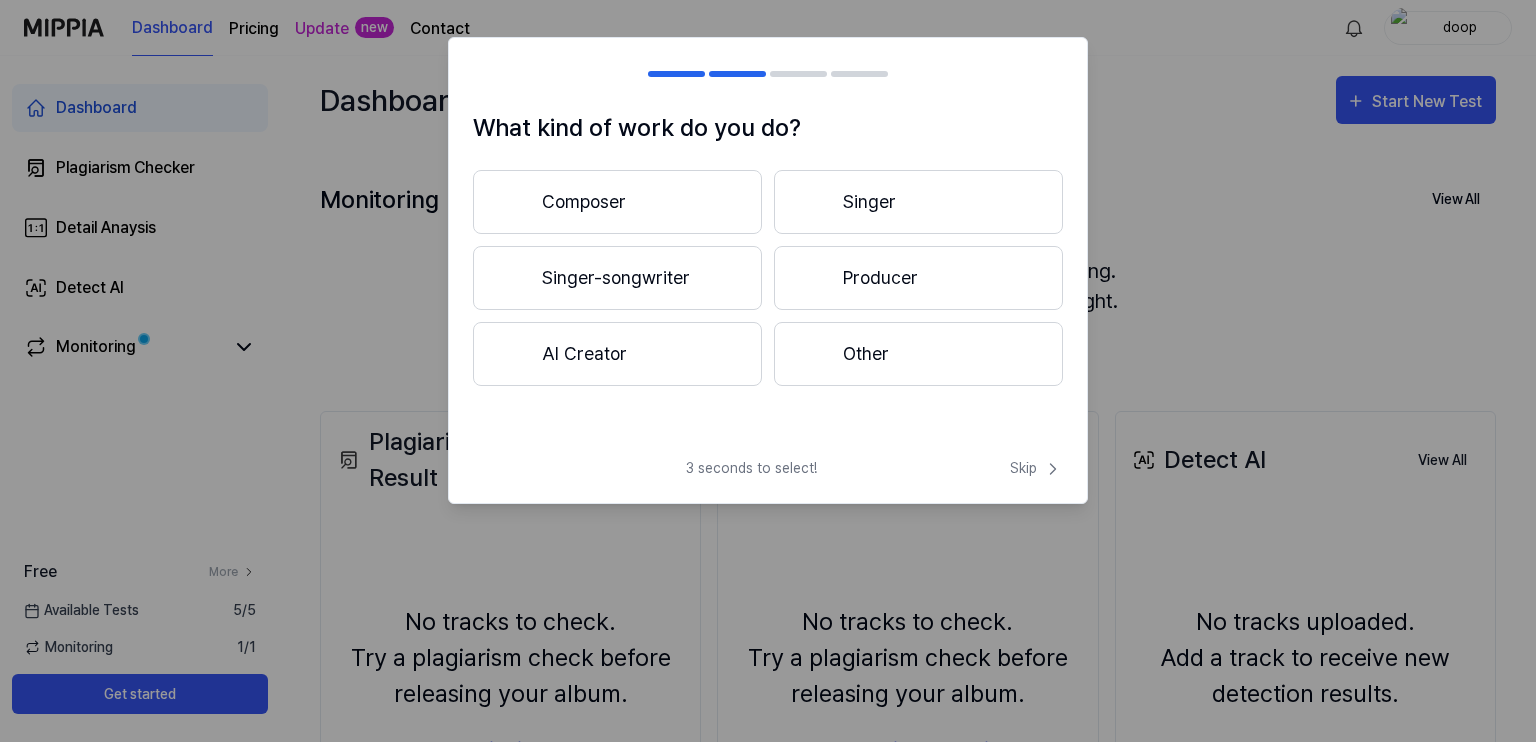 click on "Other" at bounding box center [918, 354] 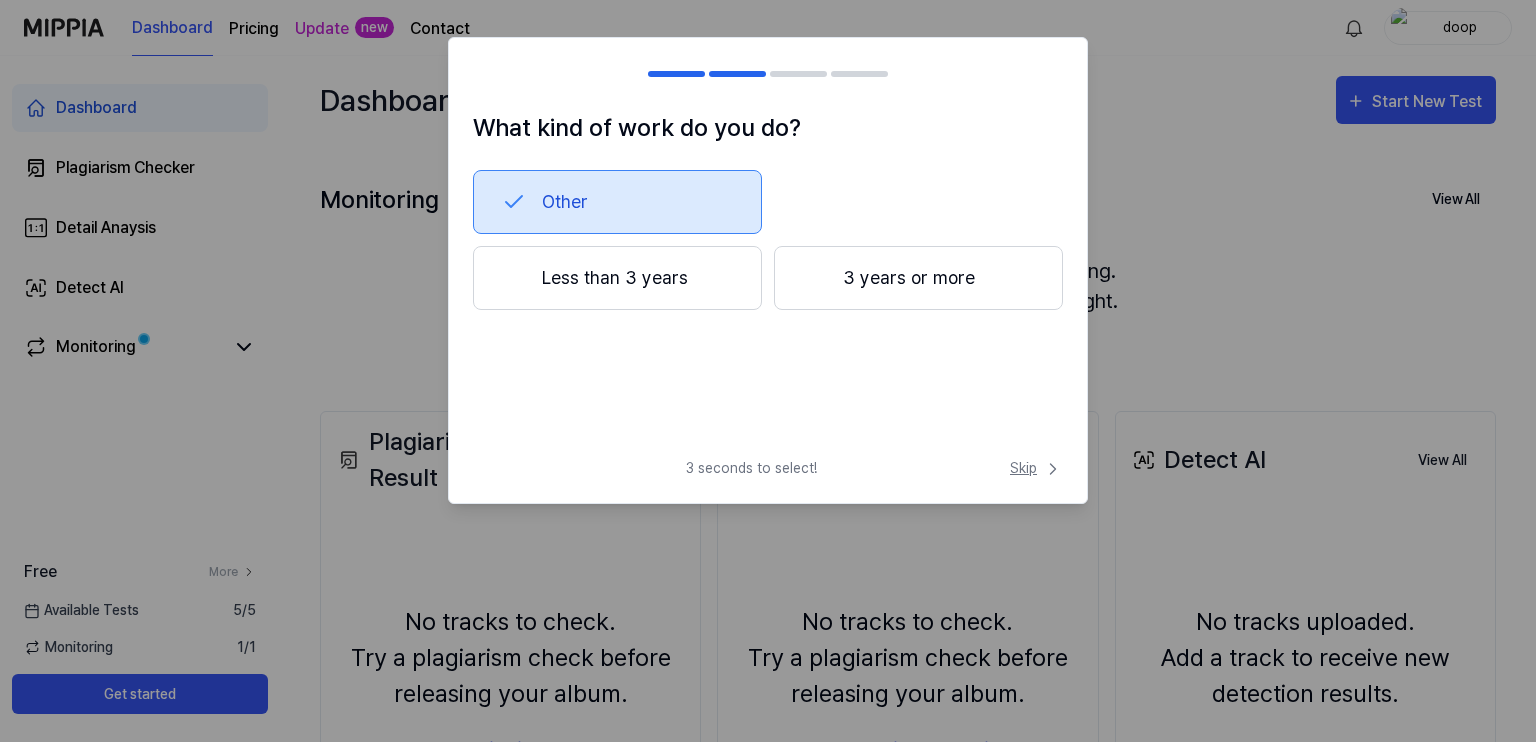 click on "Skip" at bounding box center [1036, 468] 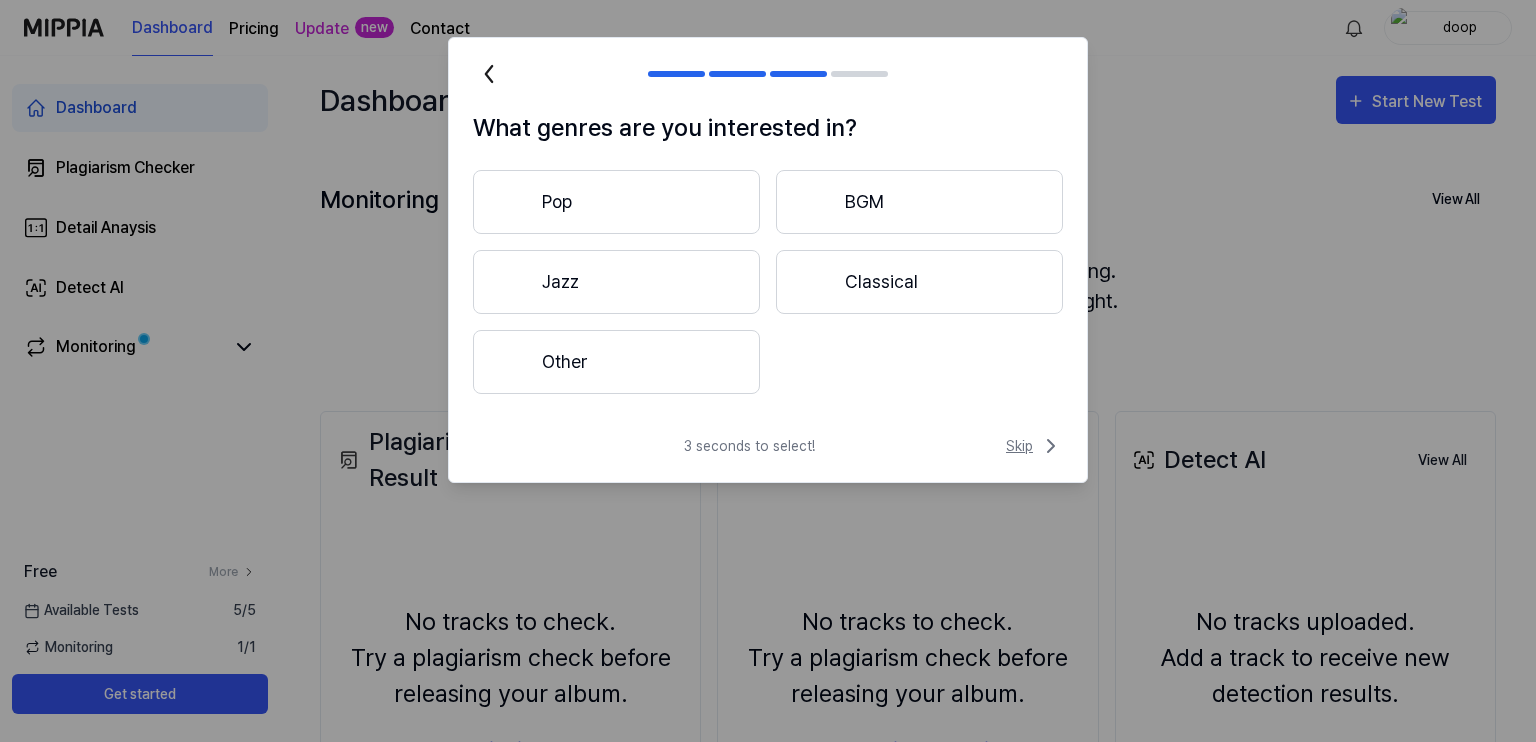 click on "Skip" at bounding box center (1034, 446) 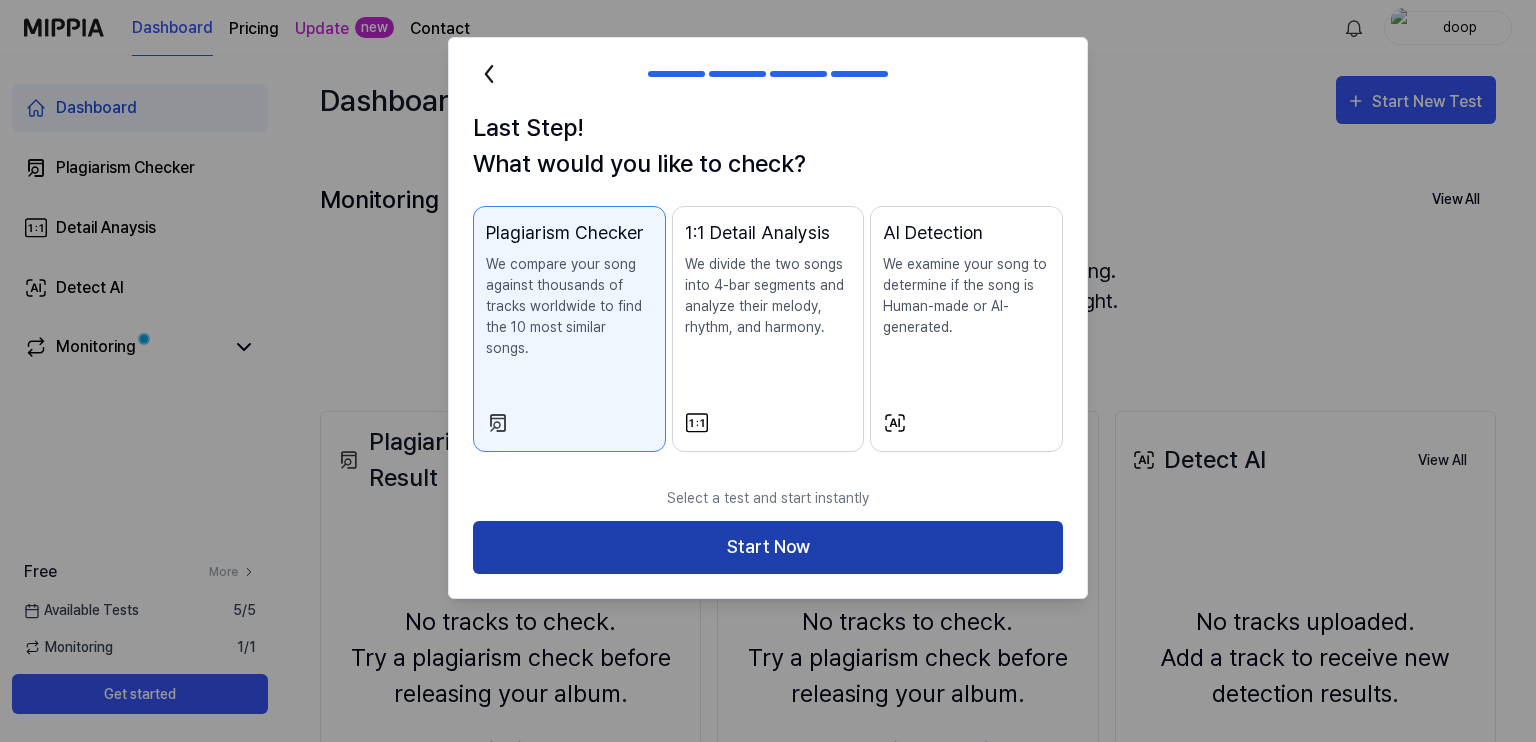 click on "Start Now" at bounding box center [768, 547] 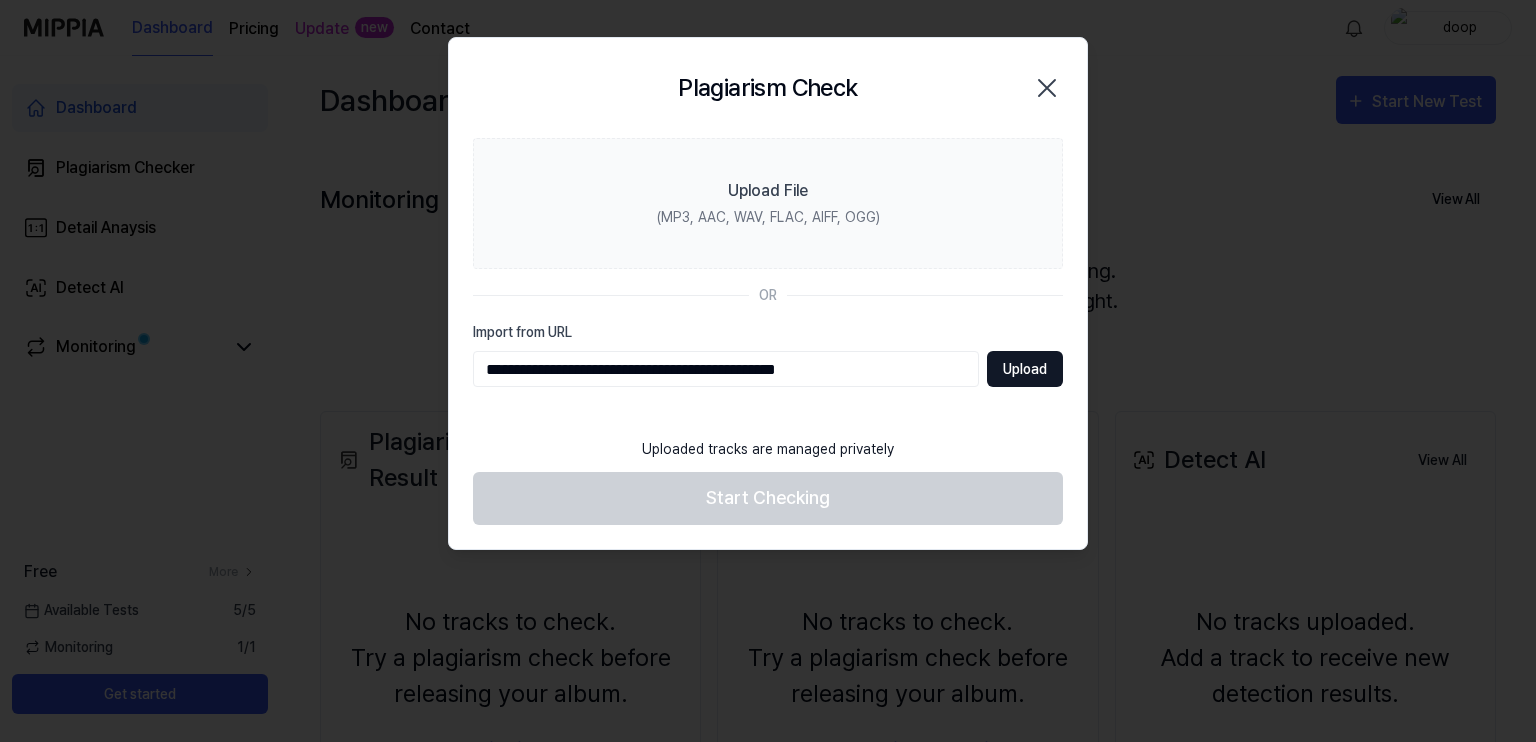 type on "**********" 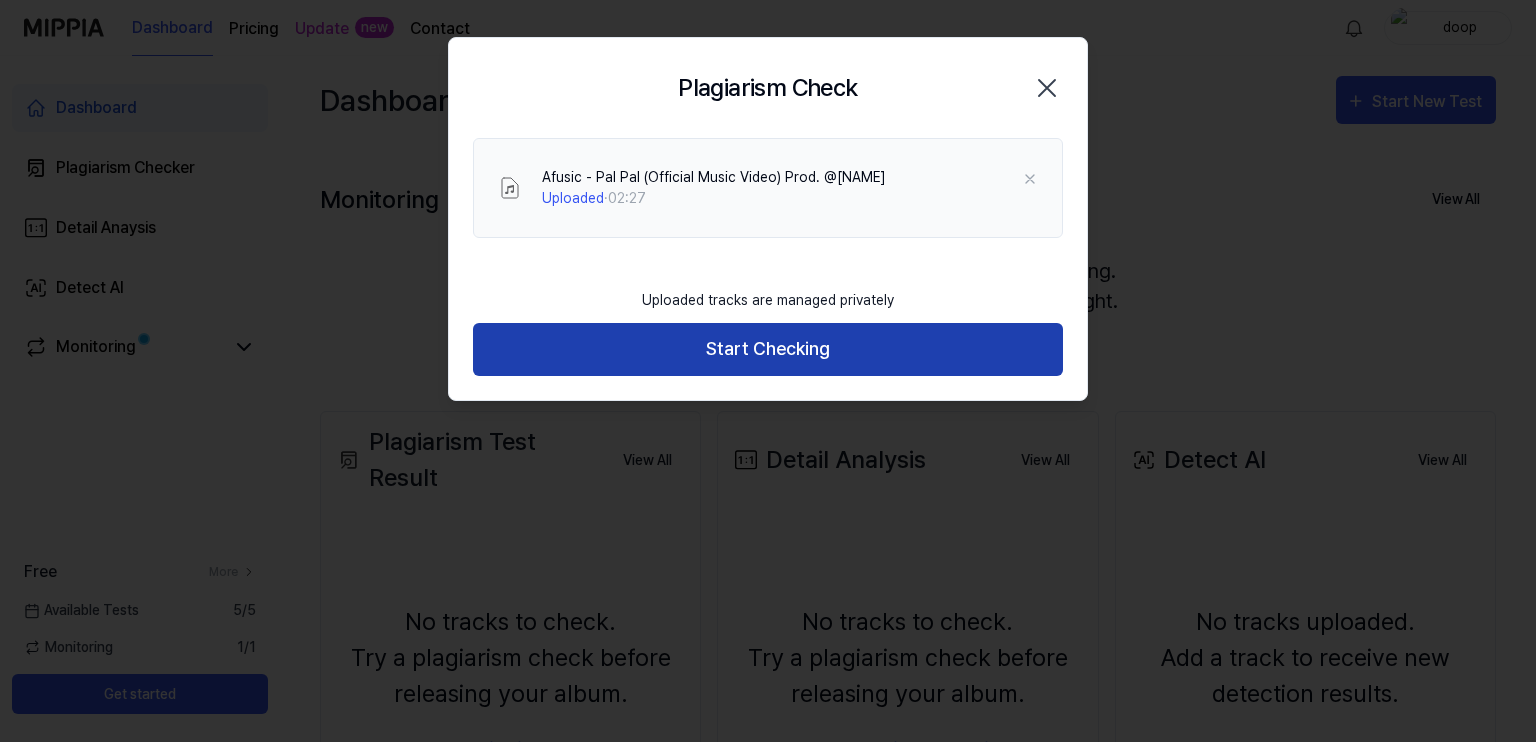 click on "Start Checking" at bounding box center (768, 349) 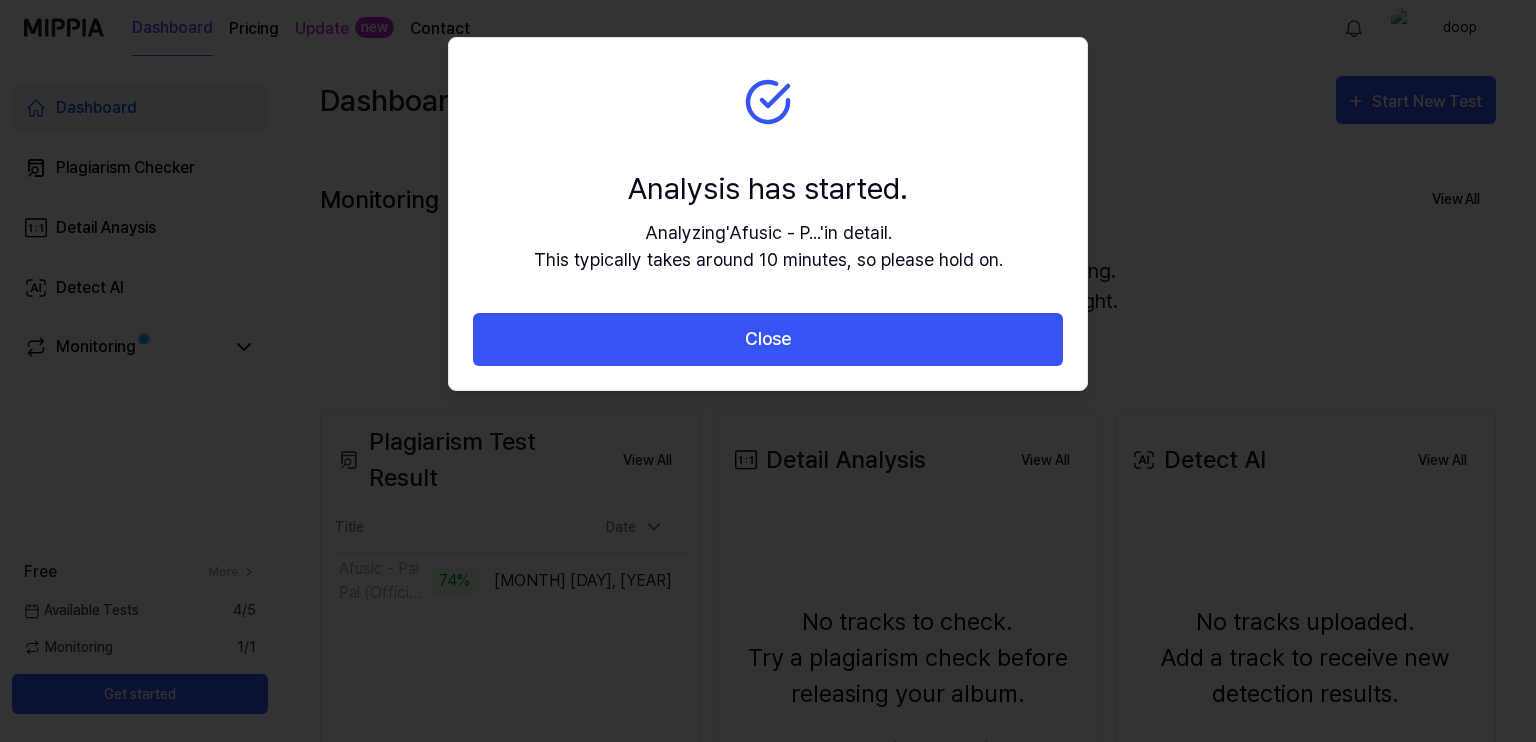 click on "Analysis has started. Analyzing  ' Afusic - P... '  in detail.
This typically takes around 10 minutes, so please hold on." at bounding box center (768, 175) 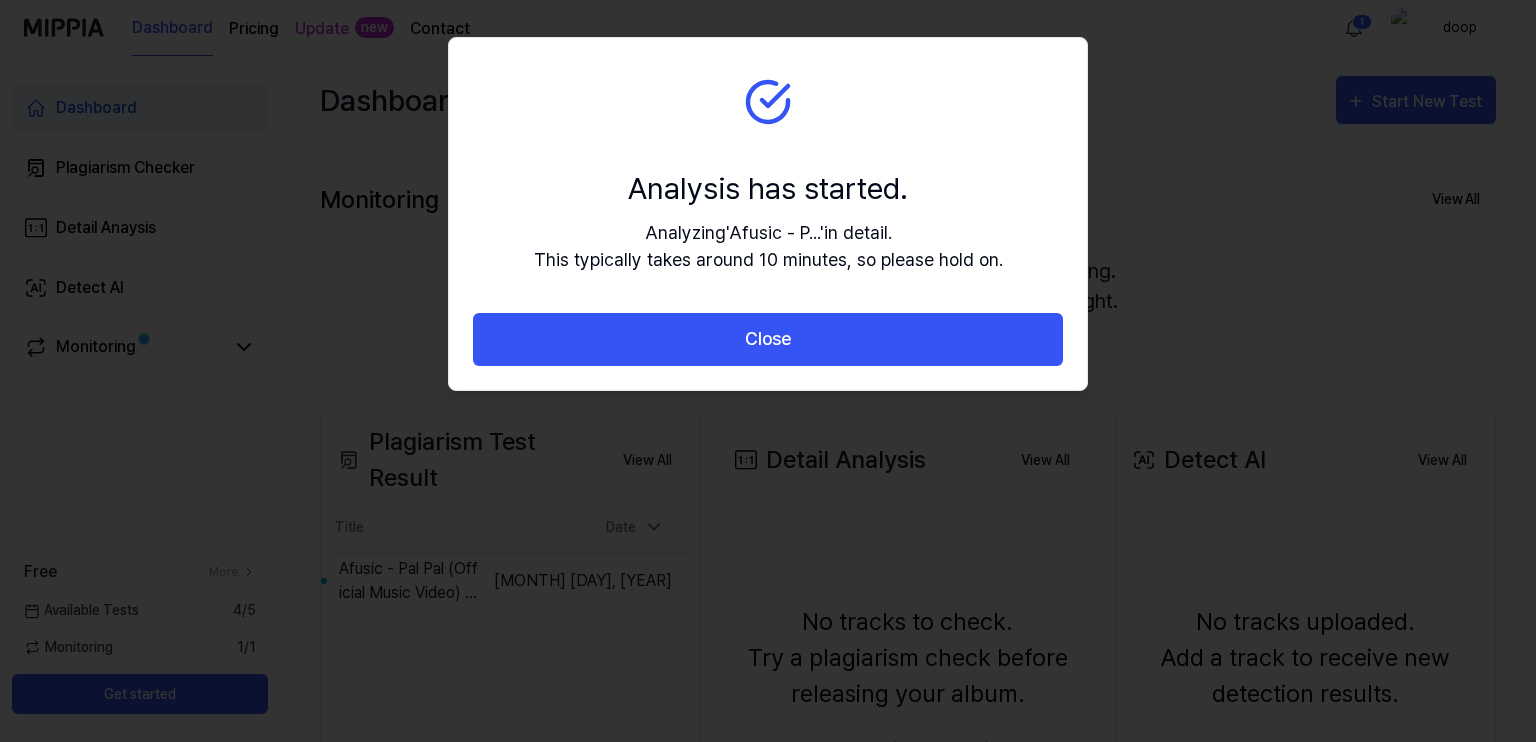 click on "Analyzing  ' Afusic - P... '  in detail.
This typically takes around 10 minutes, so please hold on." at bounding box center [768, 246] 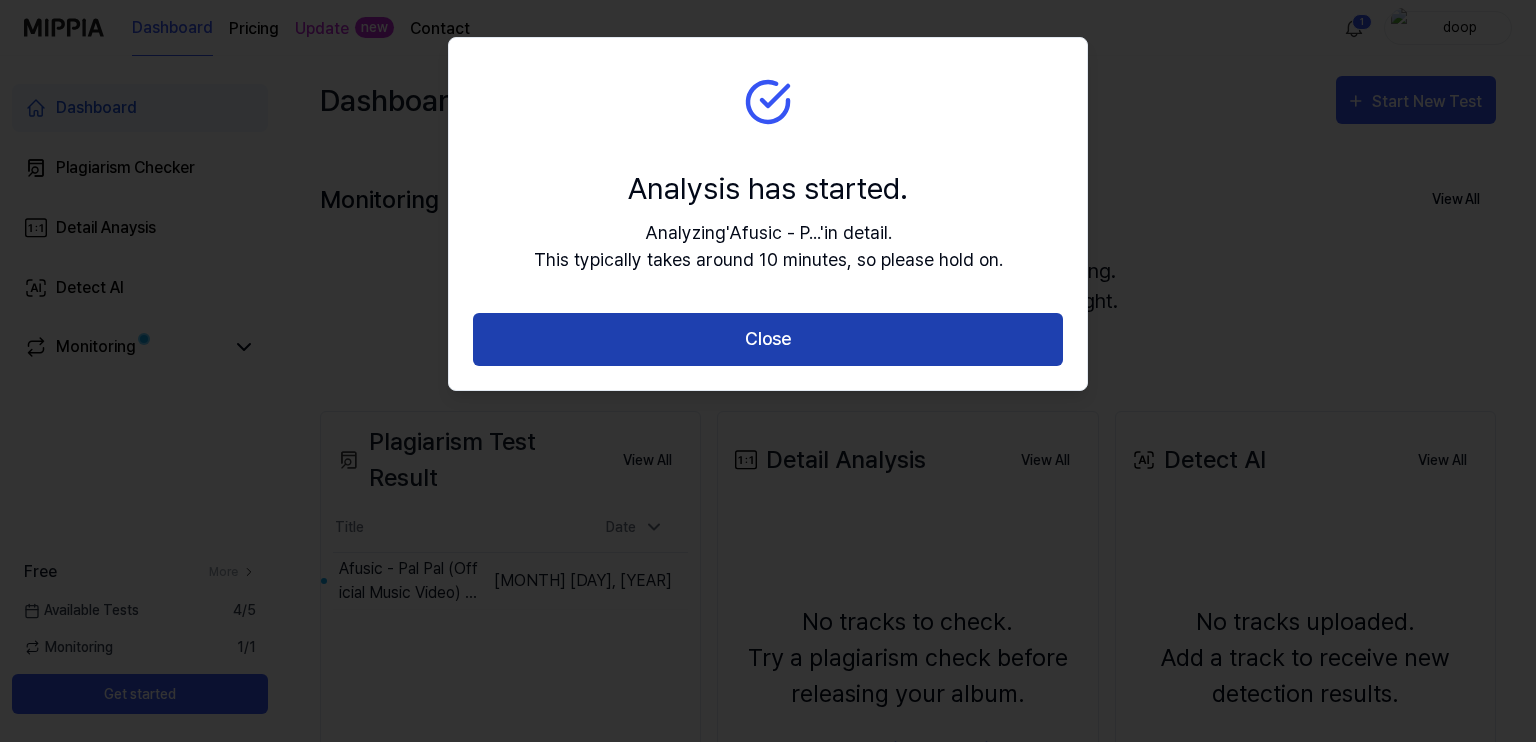 click on "Close" at bounding box center [768, 339] 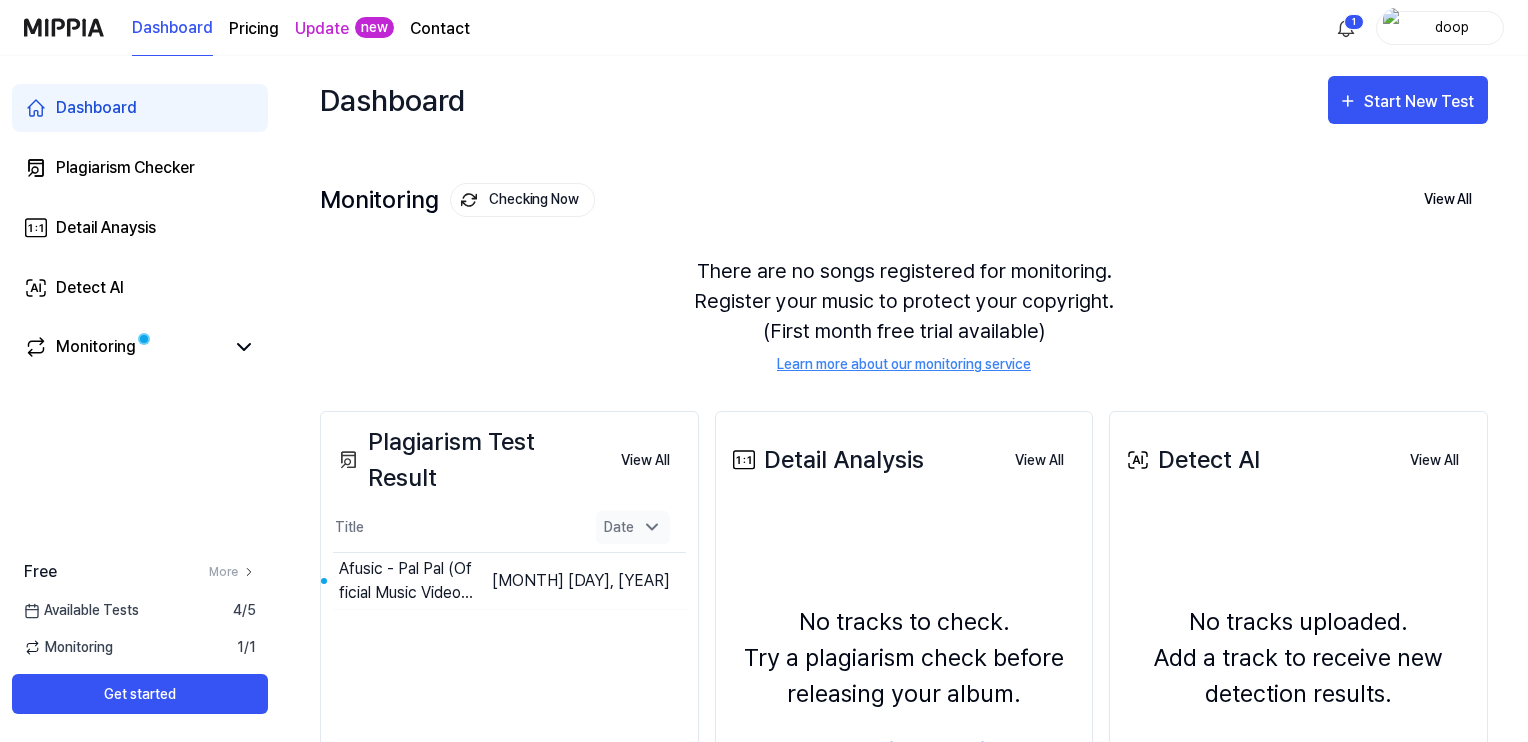 click on "Date" at bounding box center [633, 527] 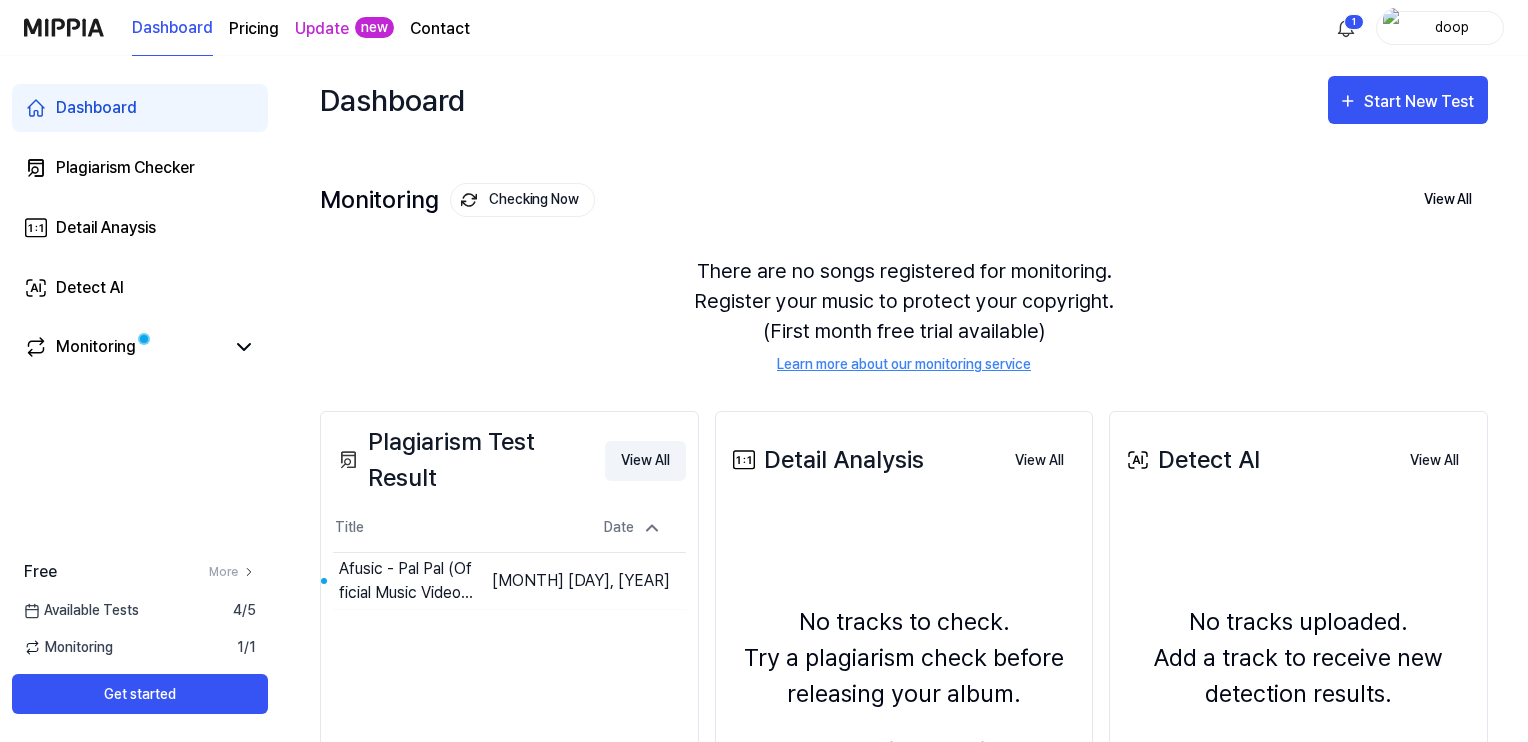click on "View All" at bounding box center (645, 461) 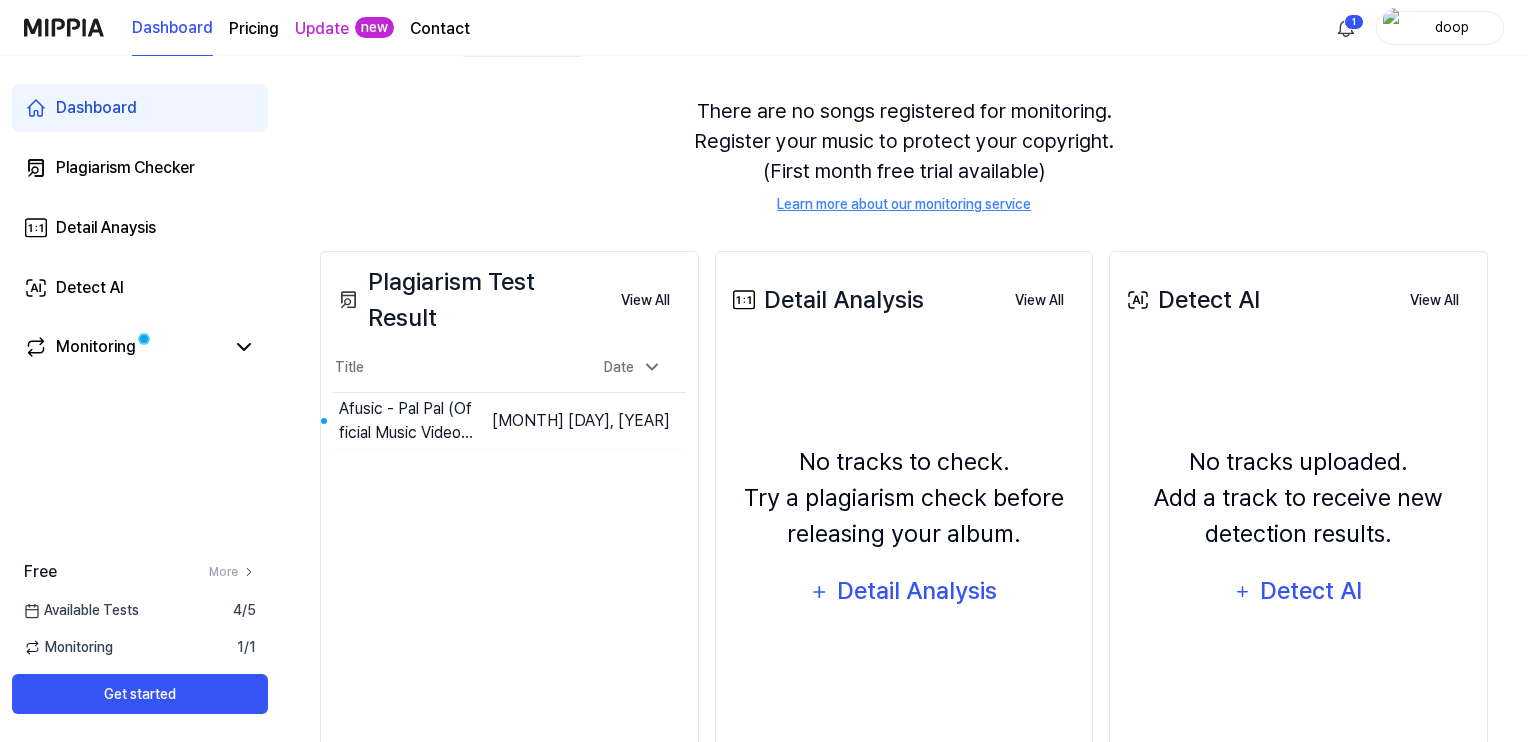 scroll, scrollTop: 237, scrollLeft: 0, axis: vertical 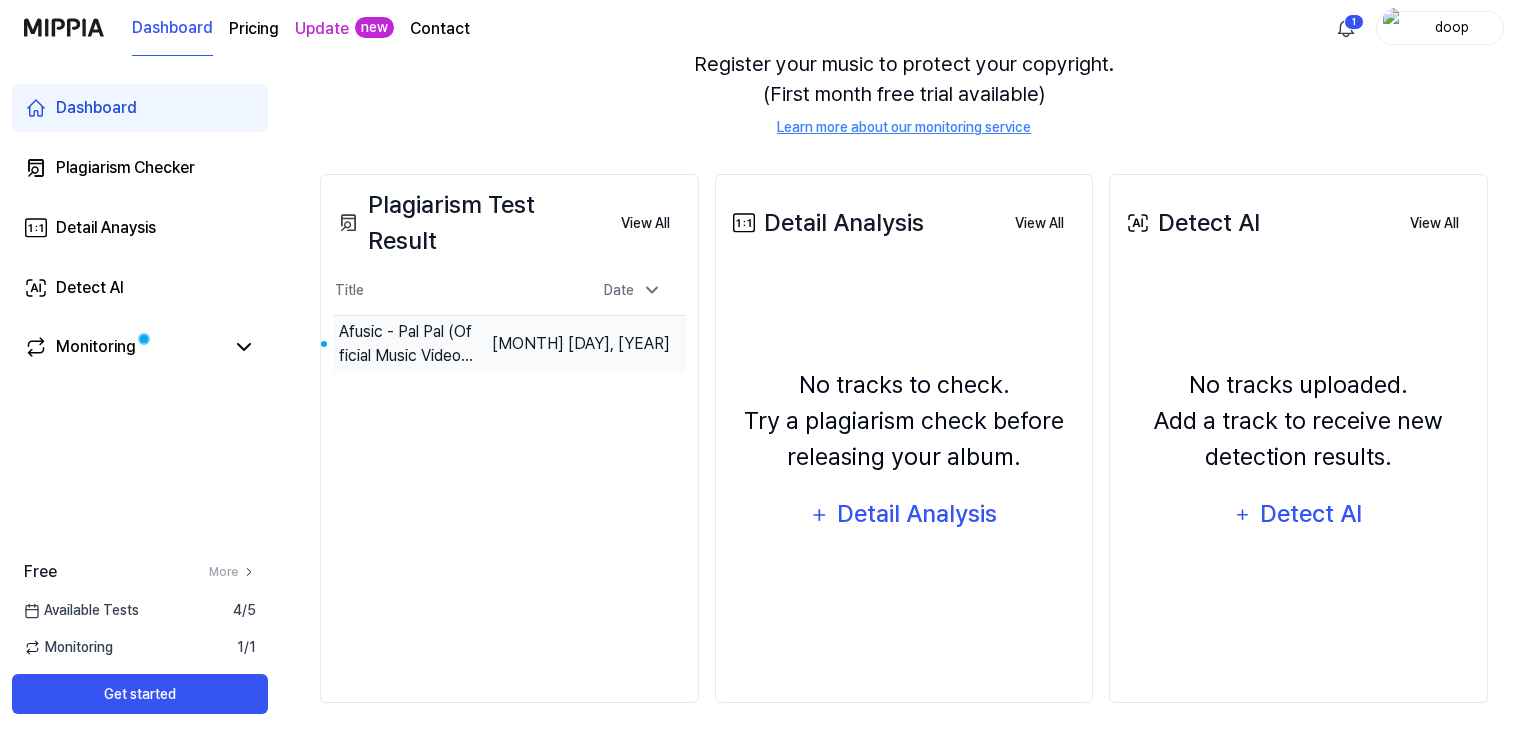 click on "Afusic - Pal Pal (Official Music Video) Prod. @Ali" at bounding box center [407, 344] 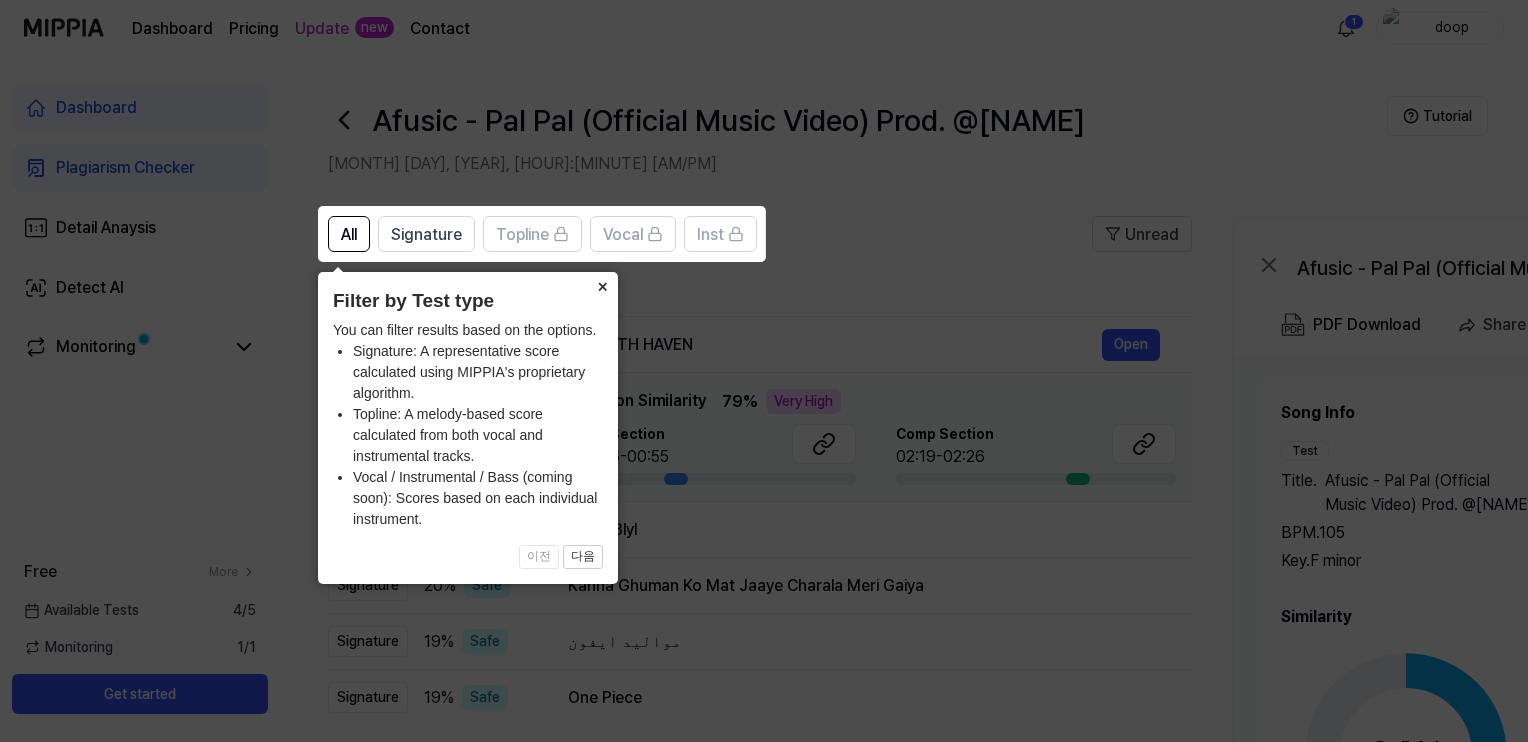 click on "×" at bounding box center [602, 286] 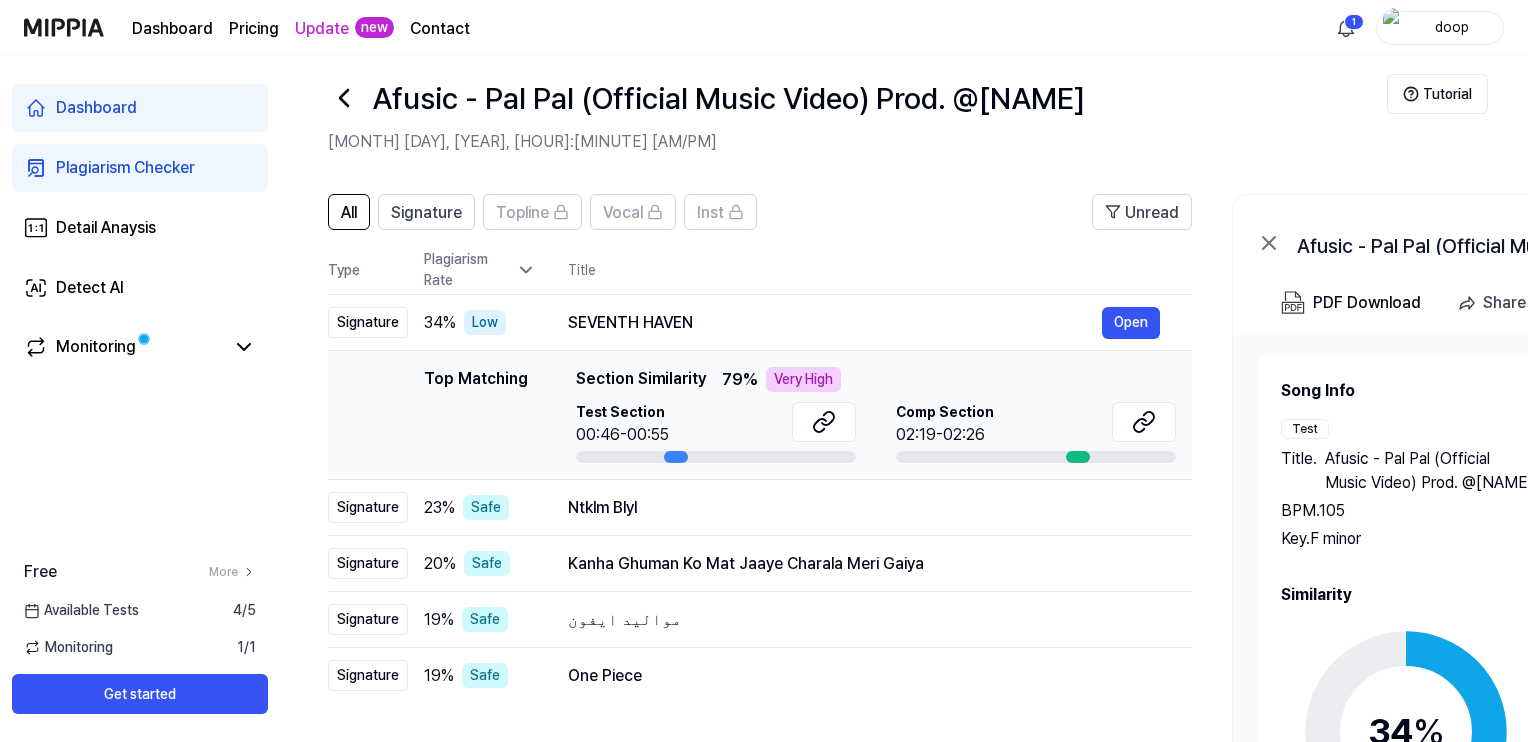 scroll, scrollTop: 20, scrollLeft: 0, axis: vertical 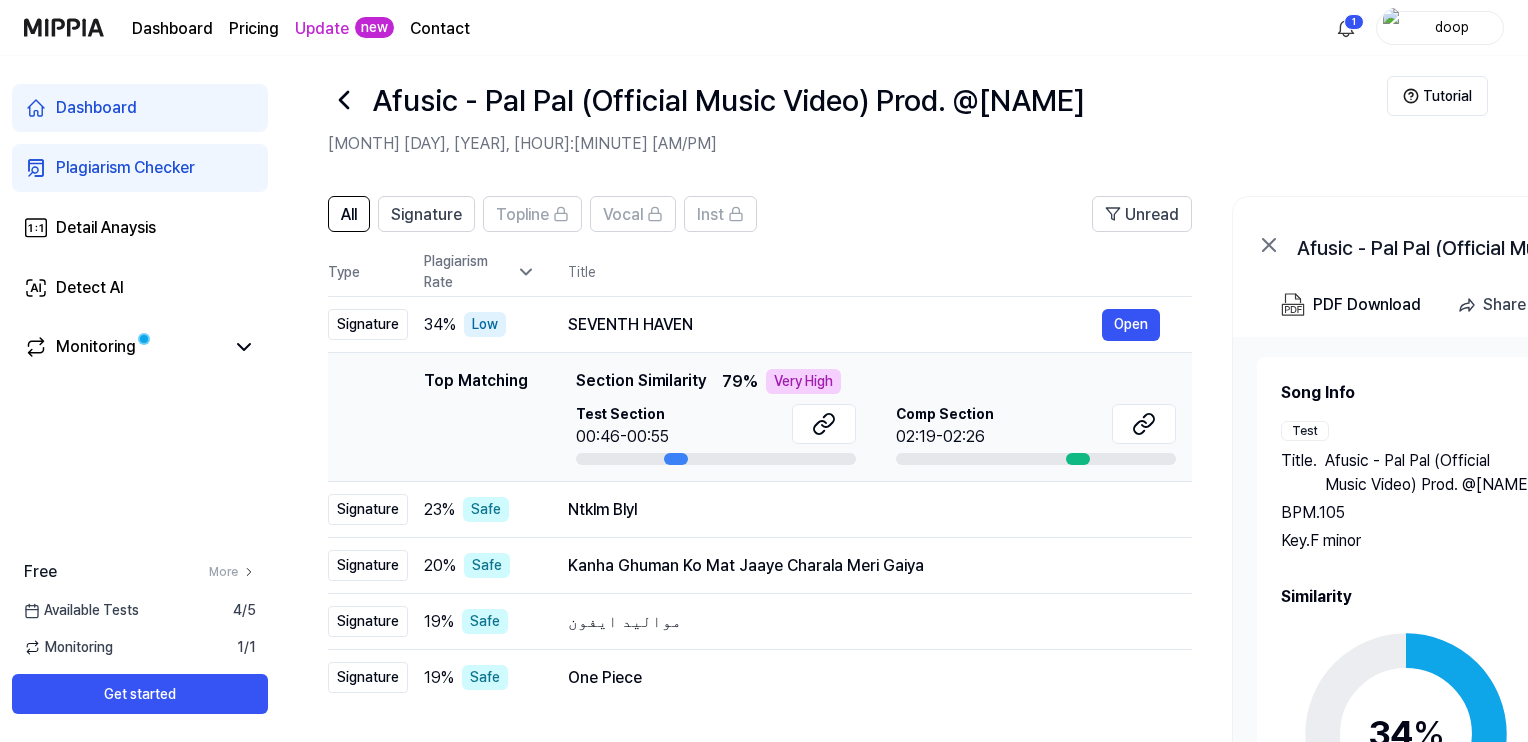 click 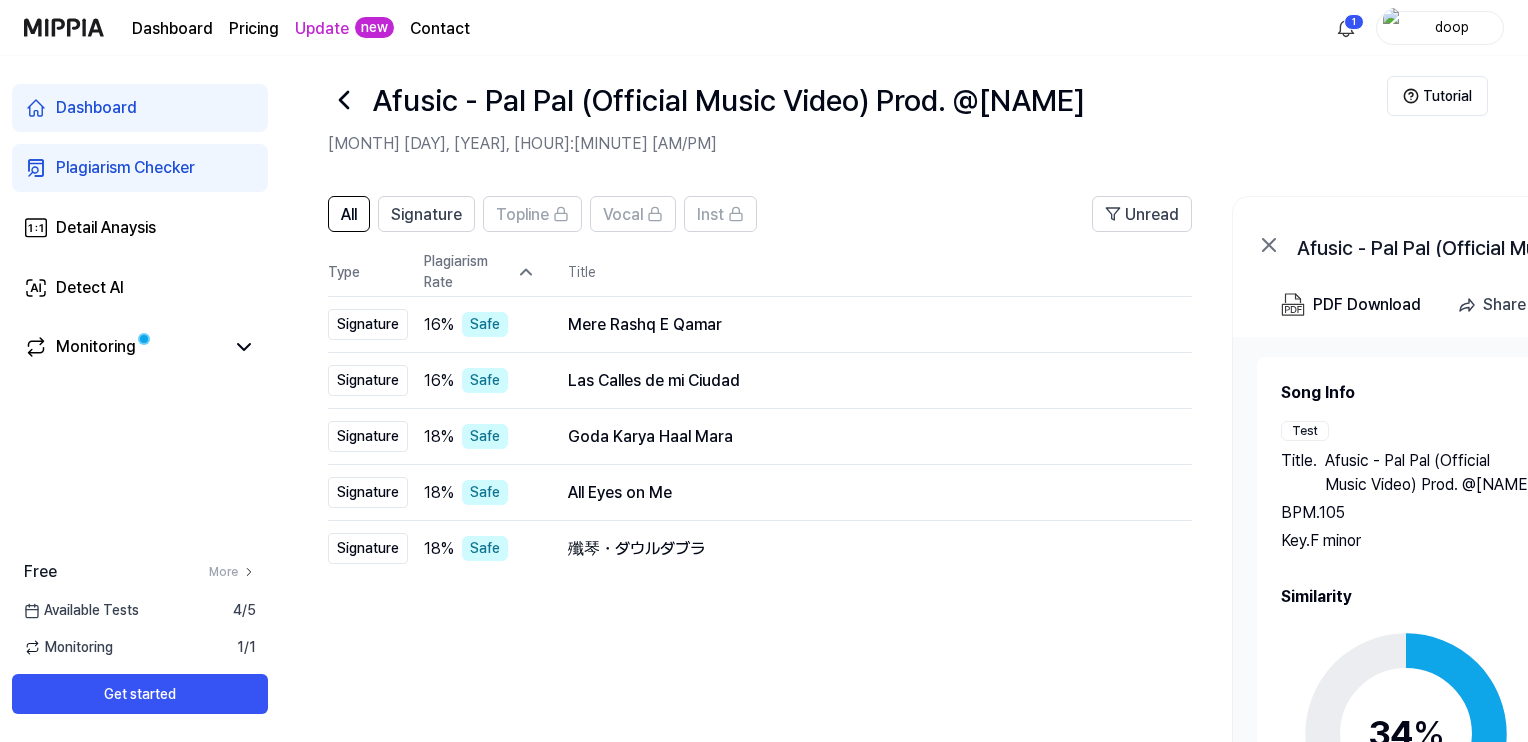 click on "Type Plagiarism Rate Title" at bounding box center [760, 272] 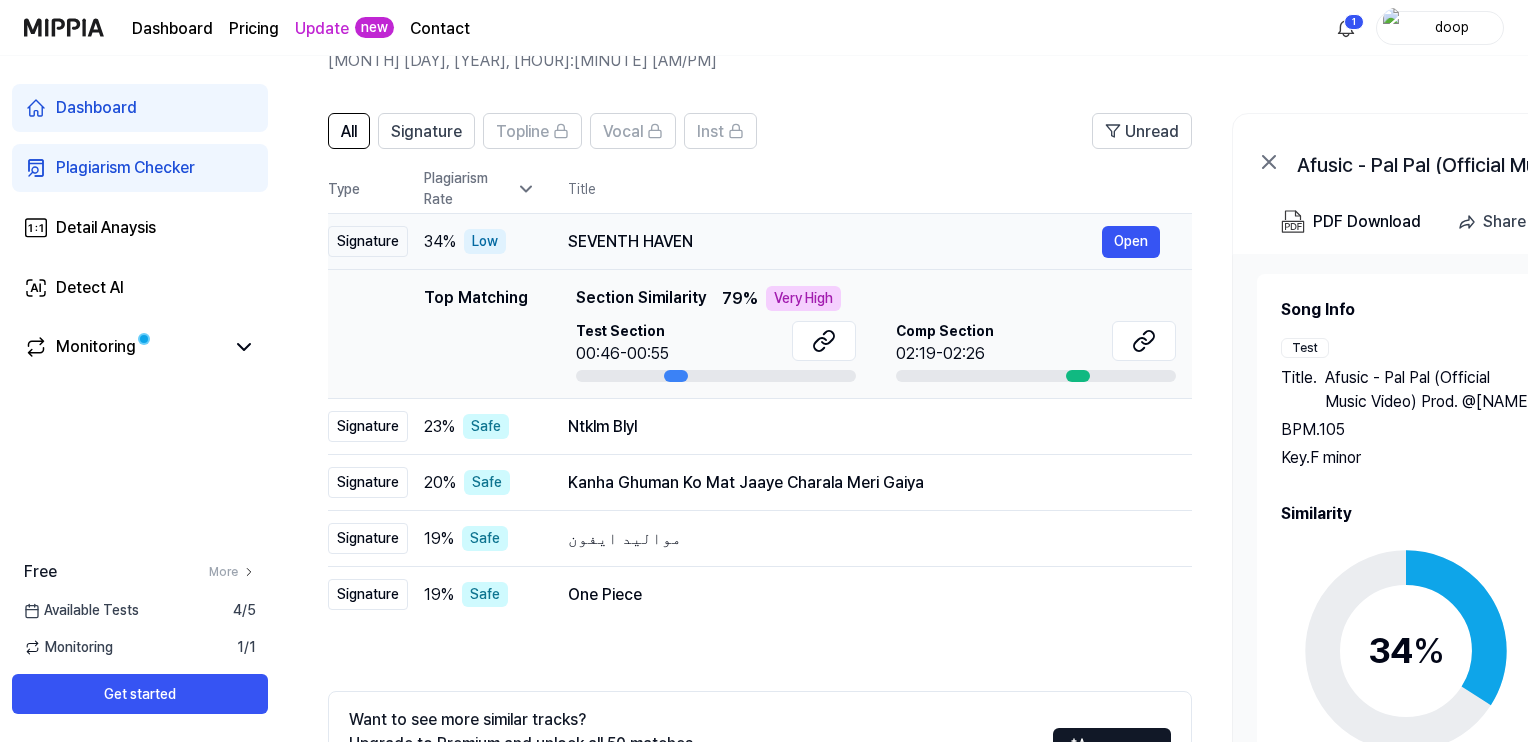 scroll, scrollTop: 104, scrollLeft: 0, axis: vertical 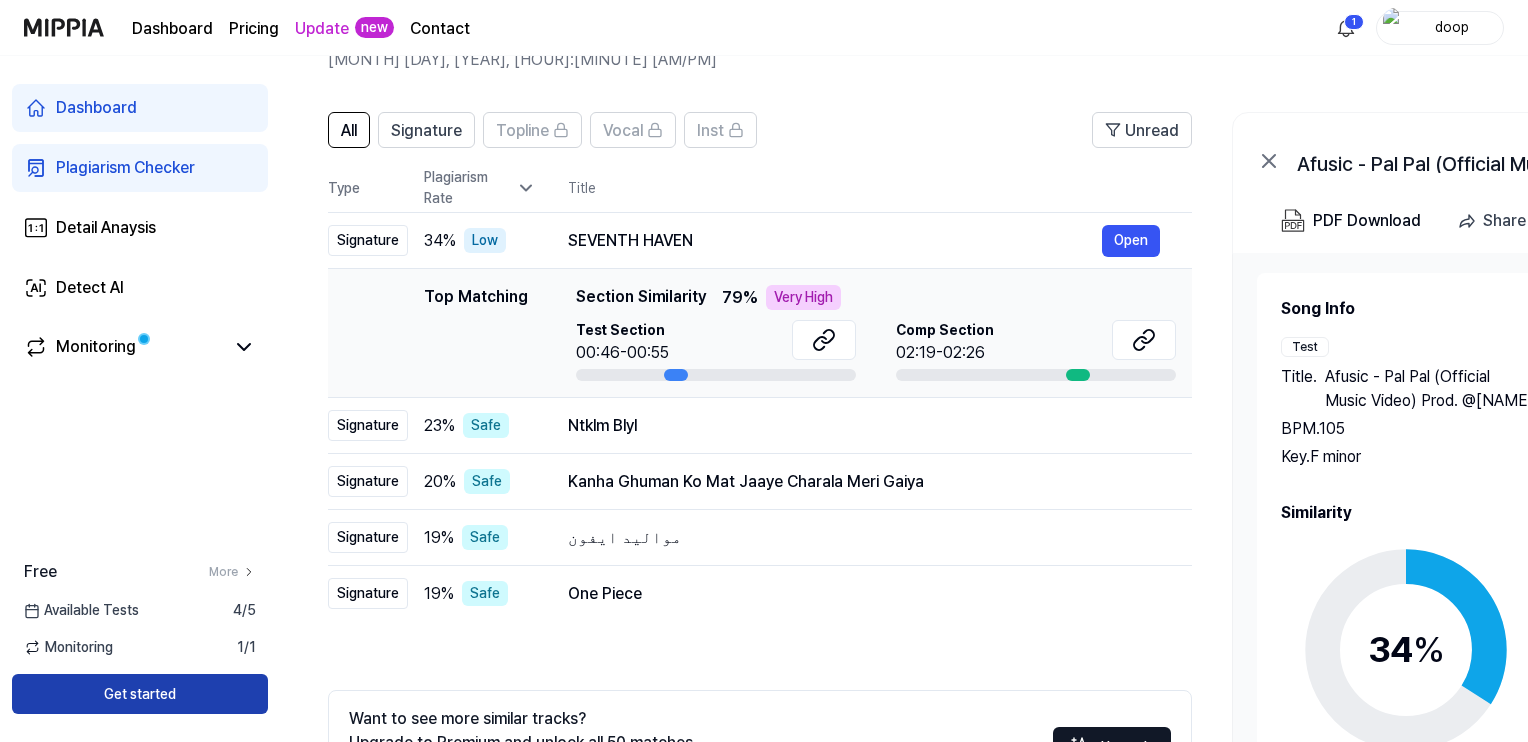 click on "Get started" at bounding box center [140, 694] 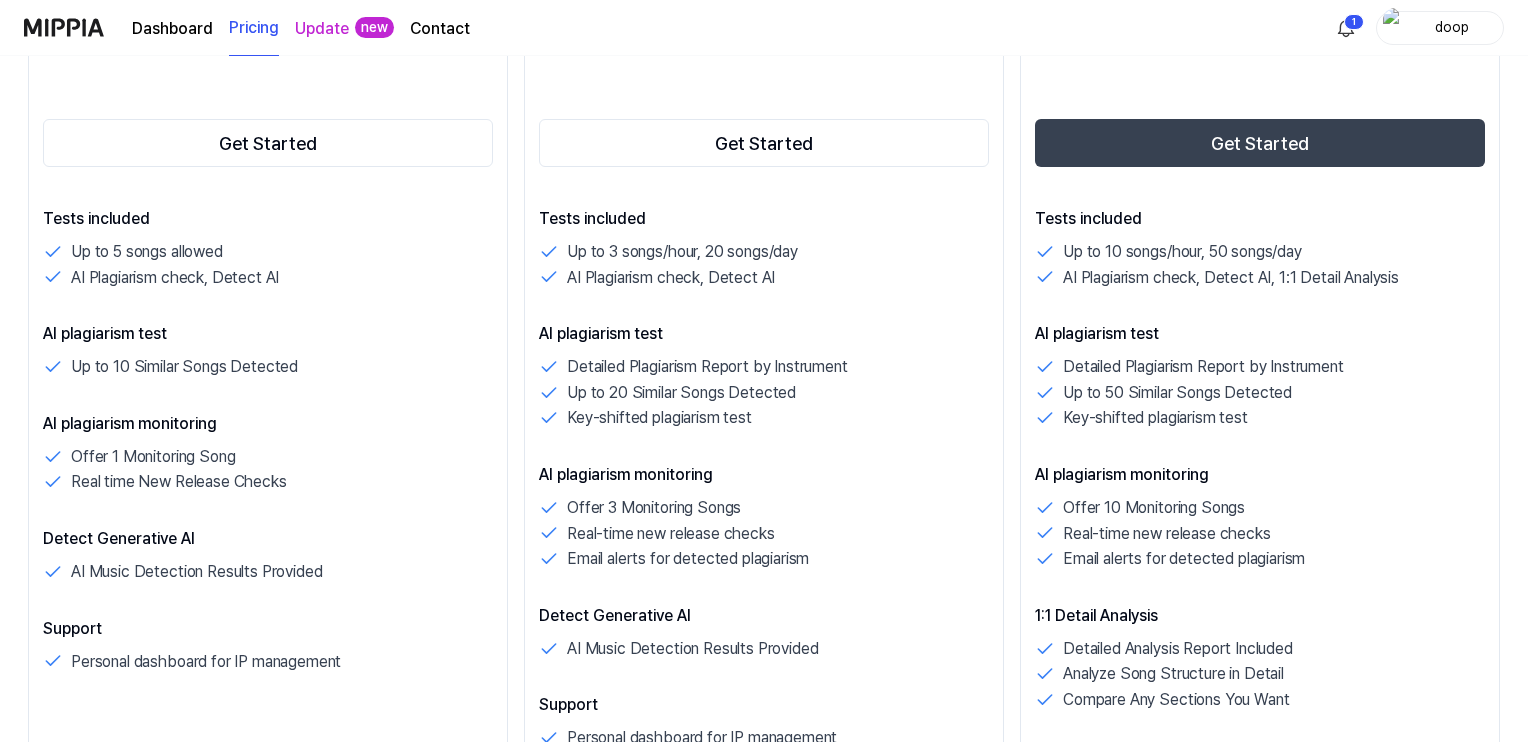 scroll, scrollTop: 432, scrollLeft: 0, axis: vertical 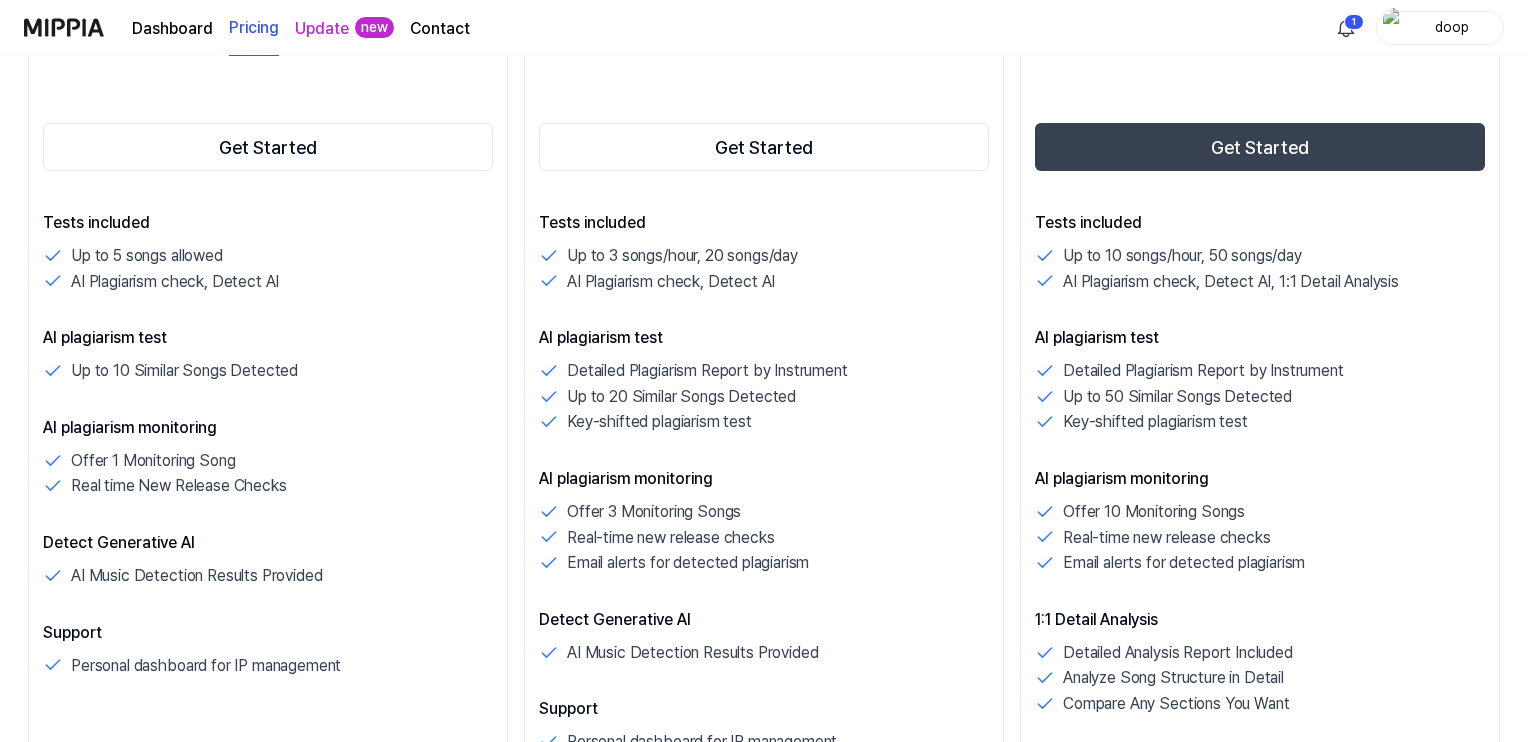 click on "Up to 10 Similar Songs Detected" at bounding box center (268, 371) 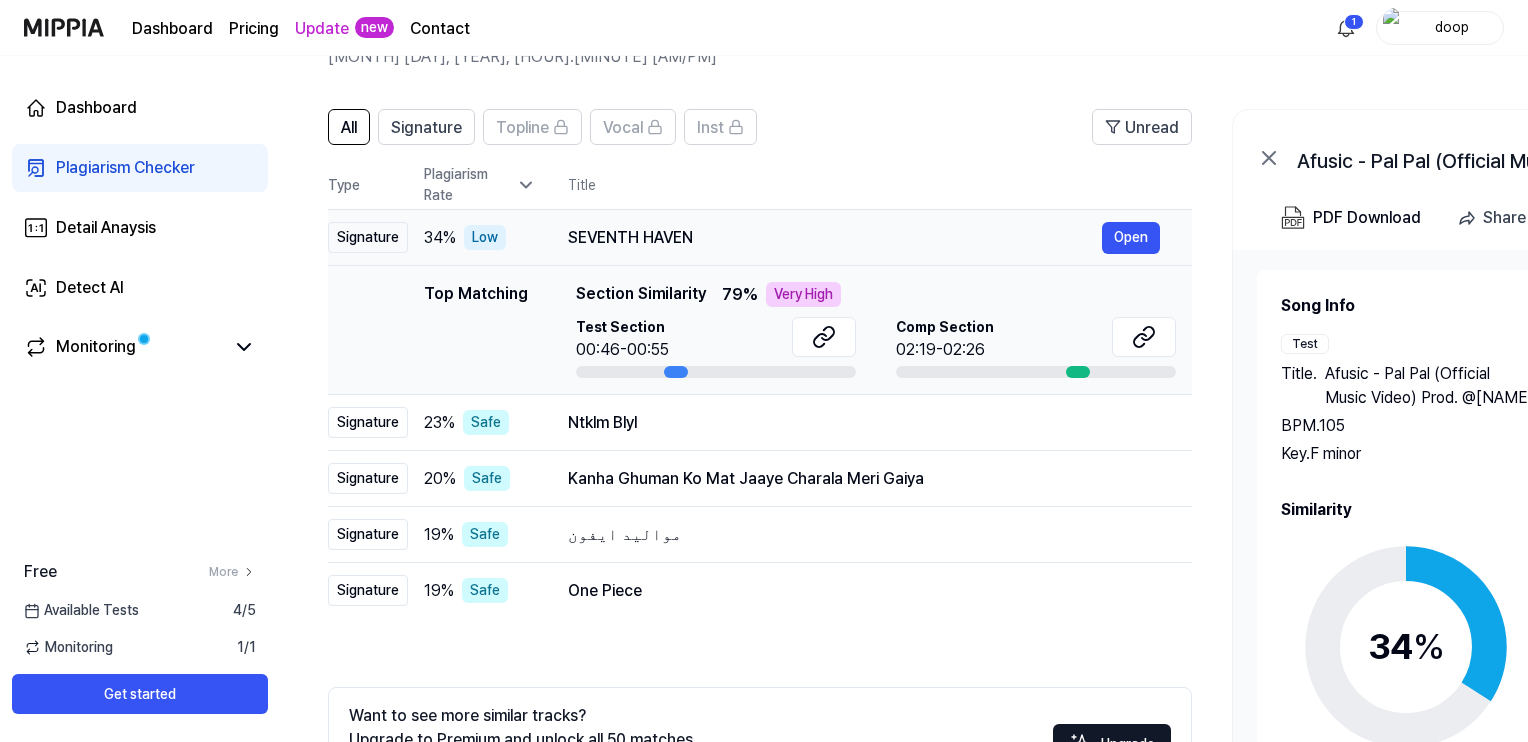 scroll, scrollTop: 110, scrollLeft: 0, axis: vertical 